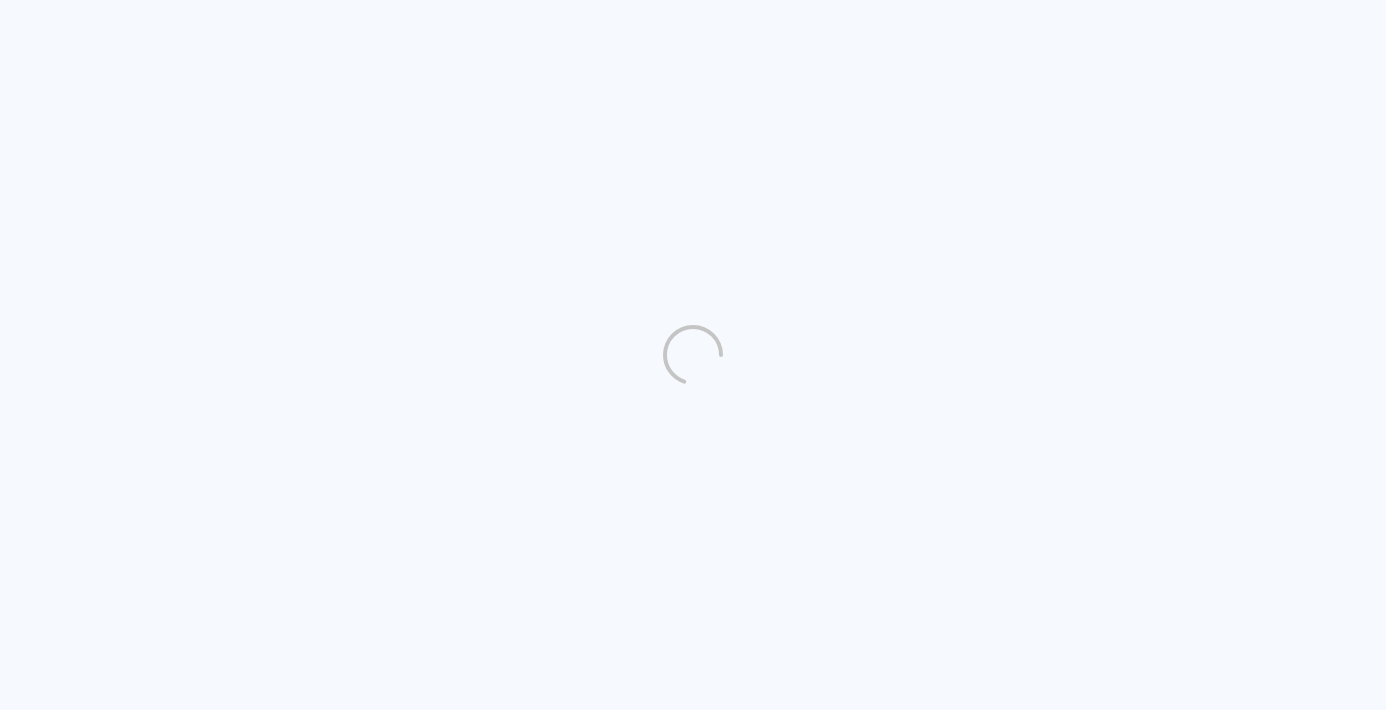 scroll, scrollTop: 0, scrollLeft: 0, axis: both 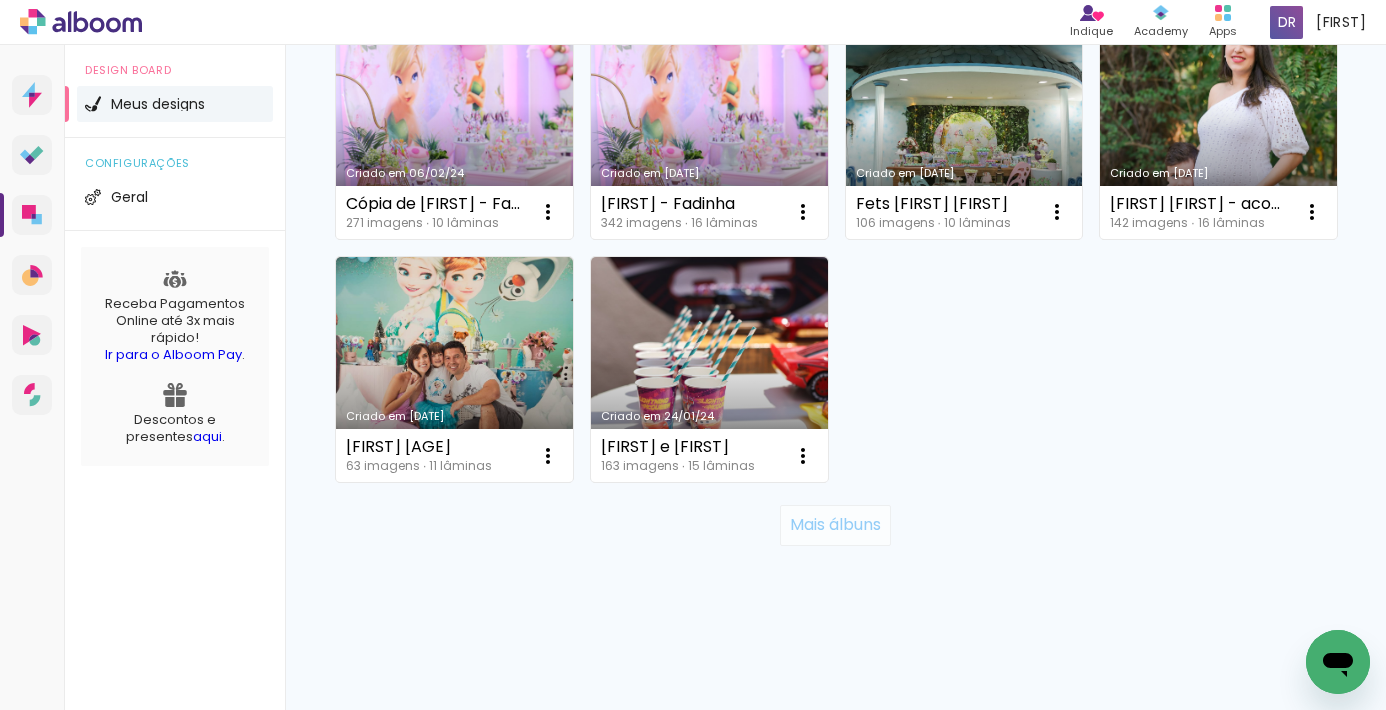 click on "Mais álbuns" 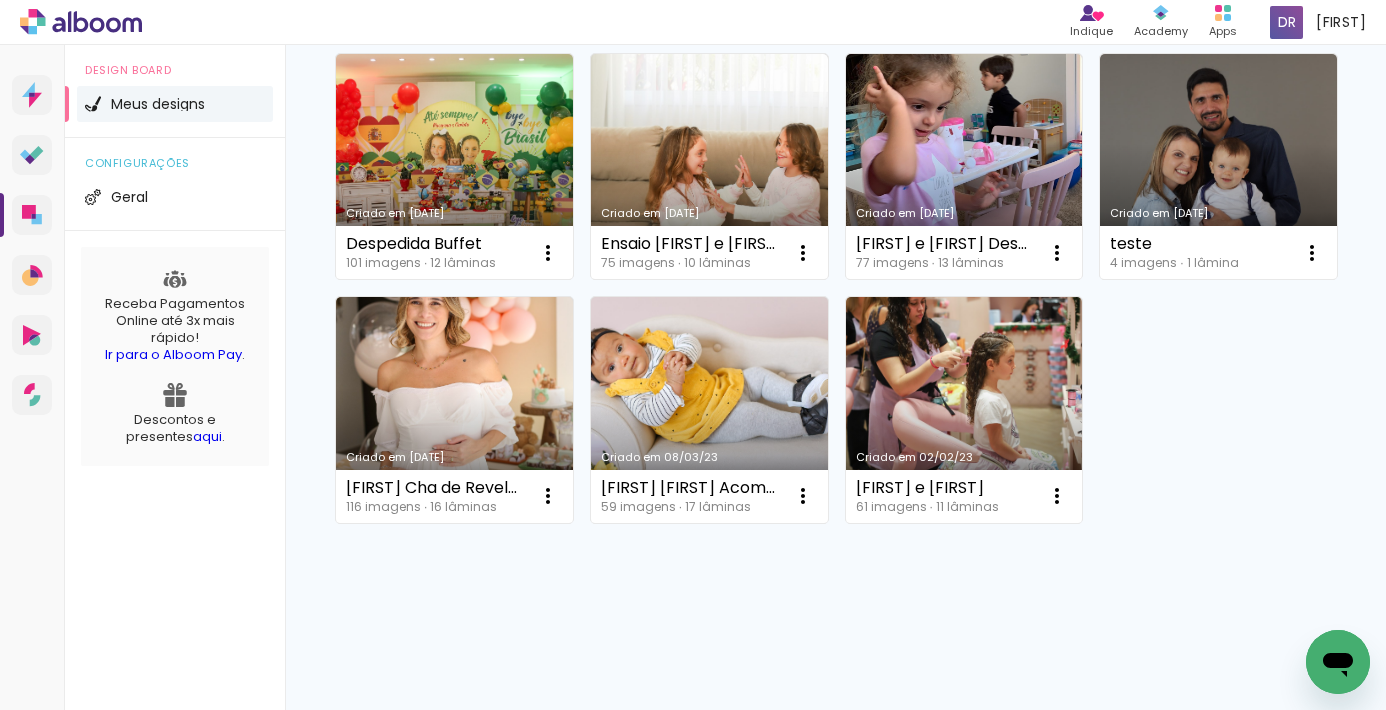 scroll, scrollTop: 2151, scrollLeft: 0, axis: vertical 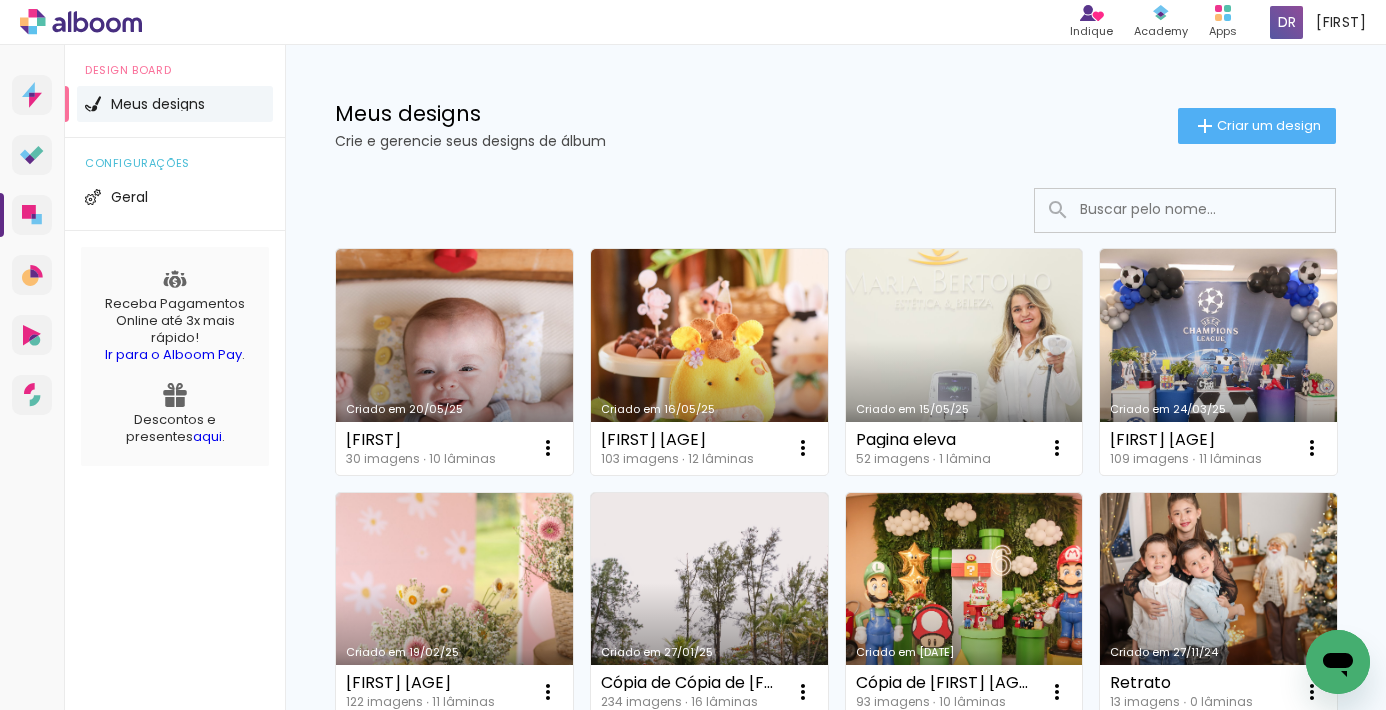 click at bounding box center [1212, 209] 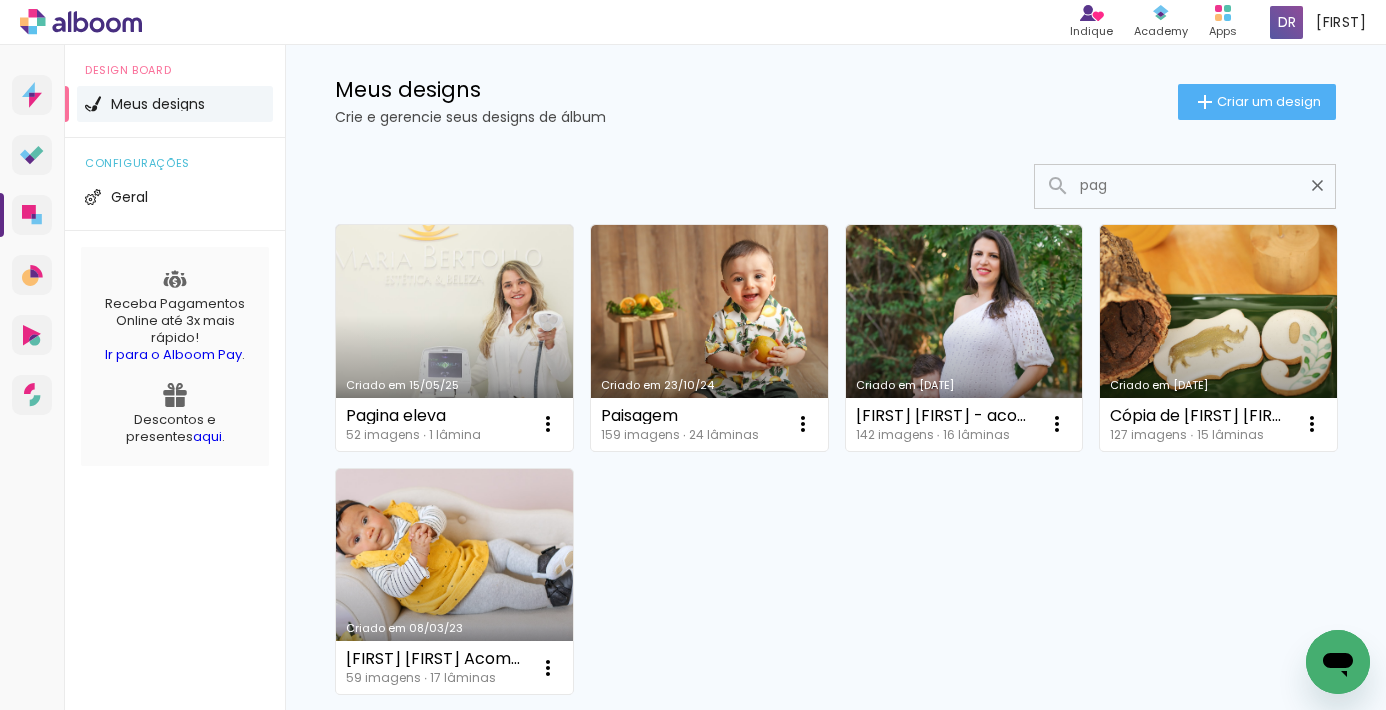 scroll, scrollTop: 0, scrollLeft: 0, axis: both 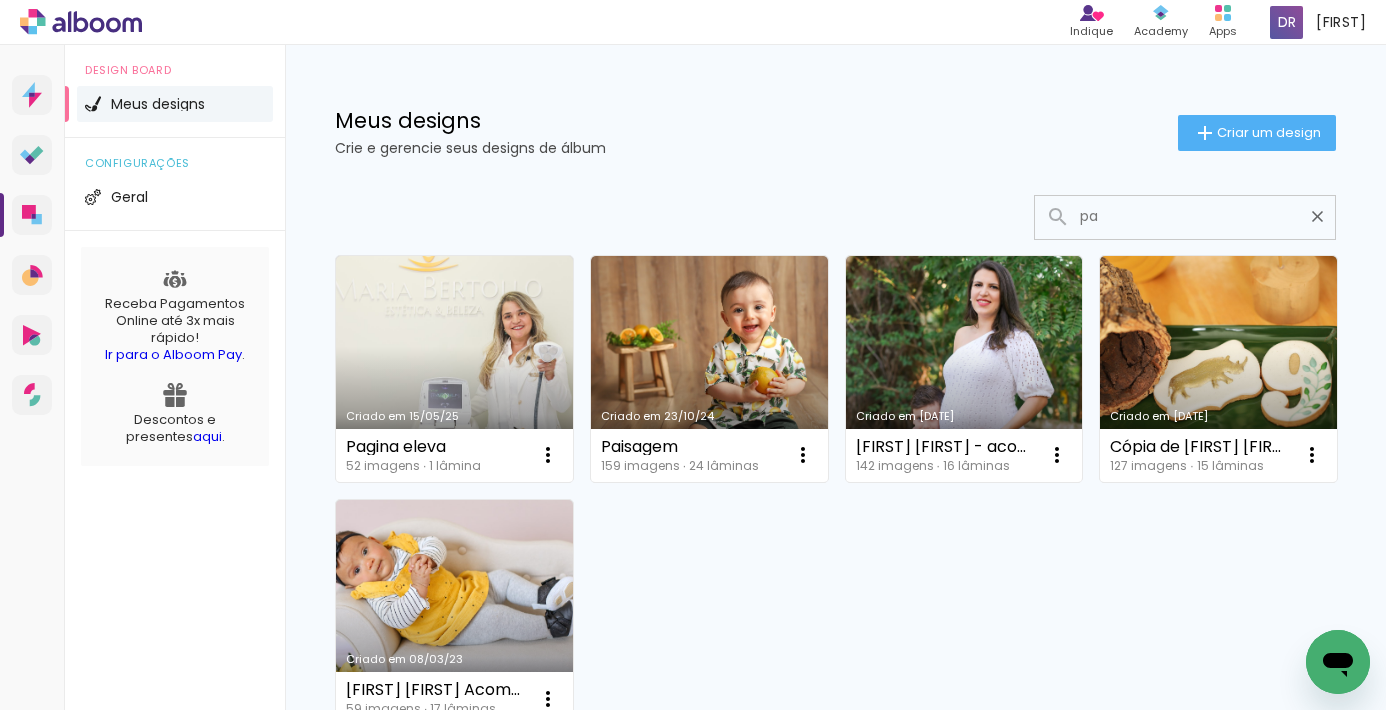 type on "p" 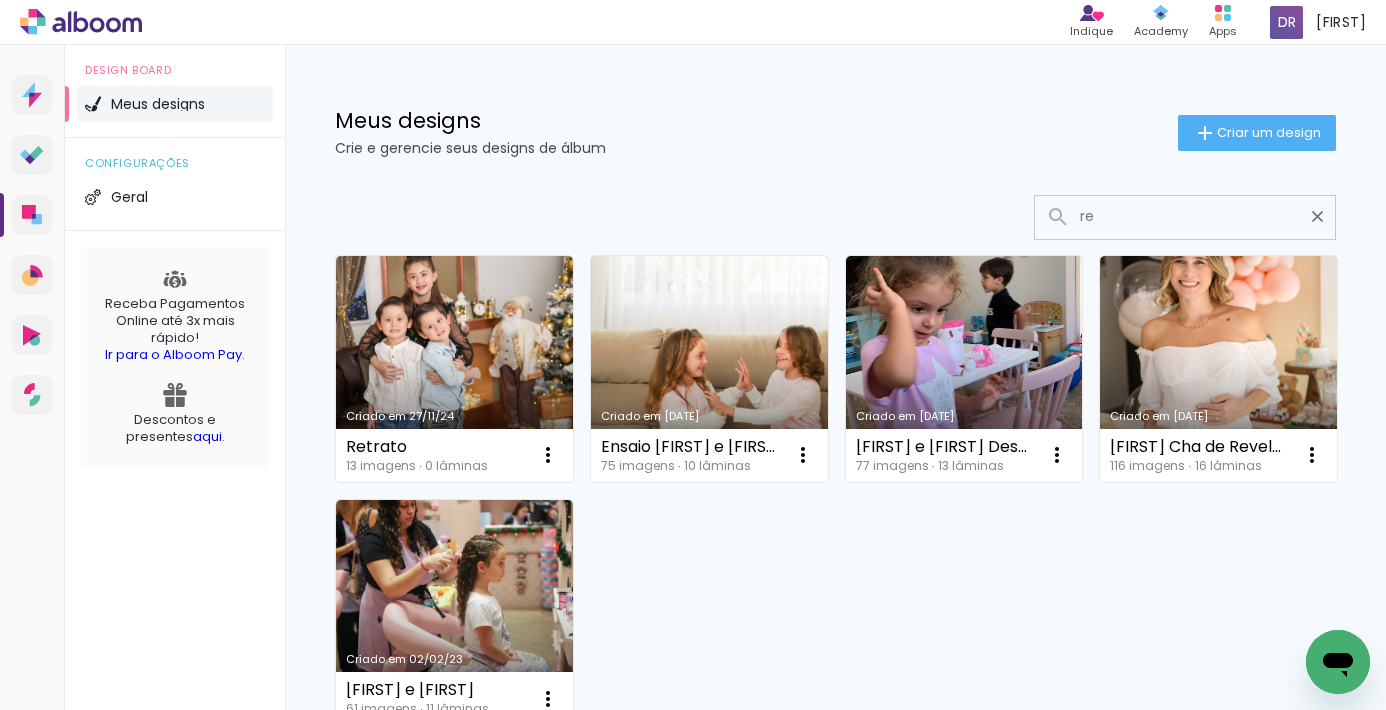 type on "r" 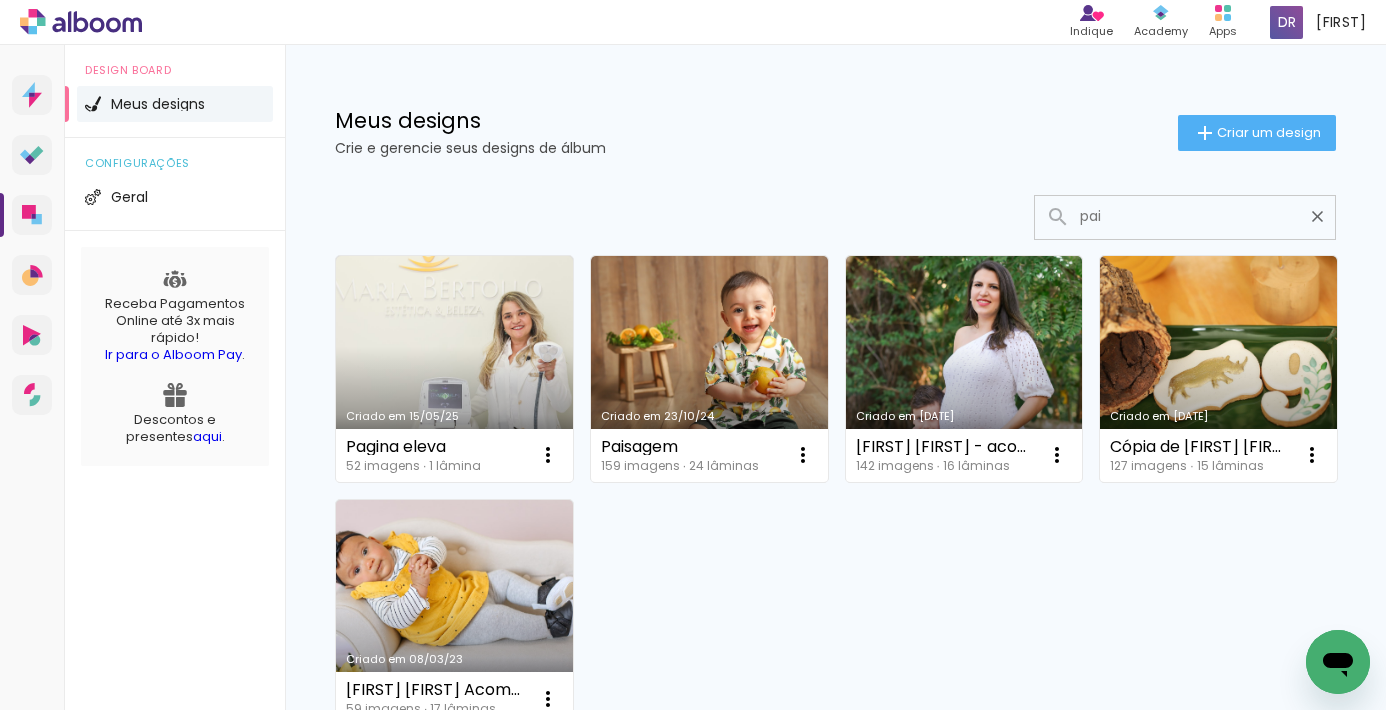 type on "pais" 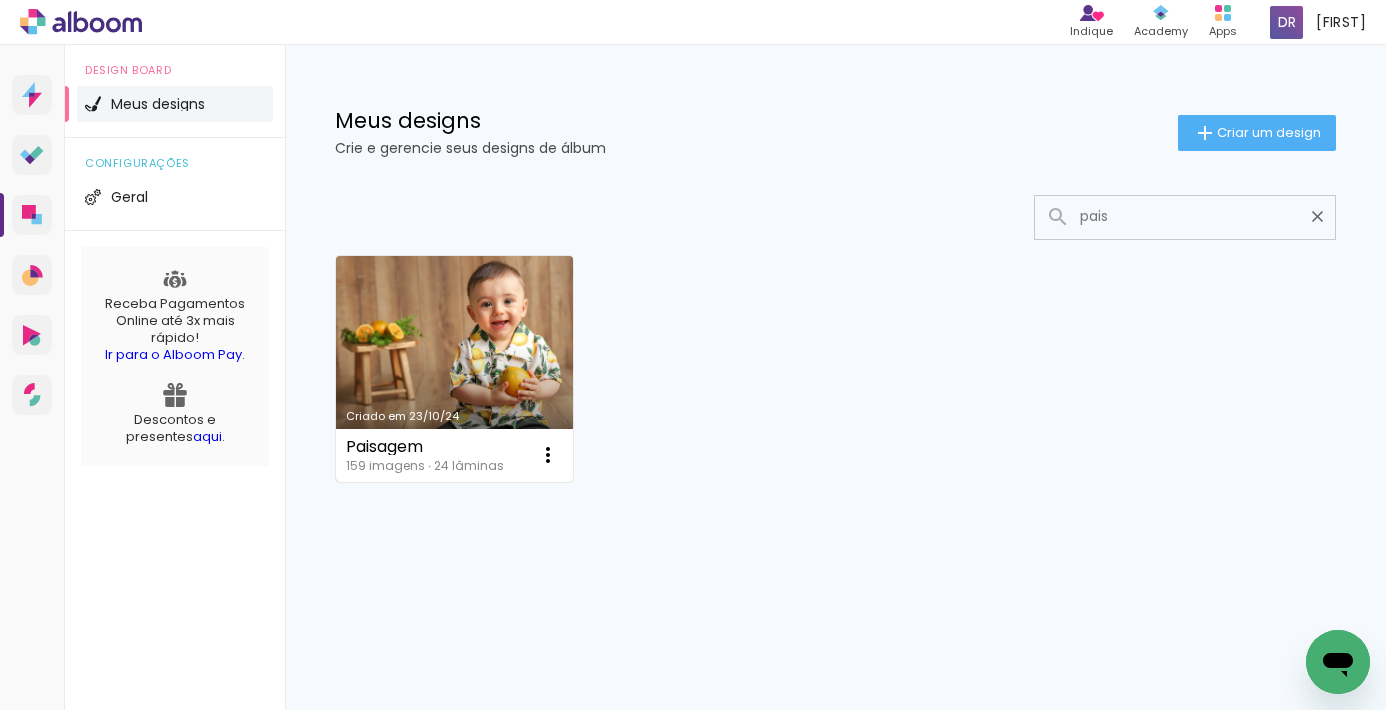 click on "Criado em 23/10/24" at bounding box center (454, 369) 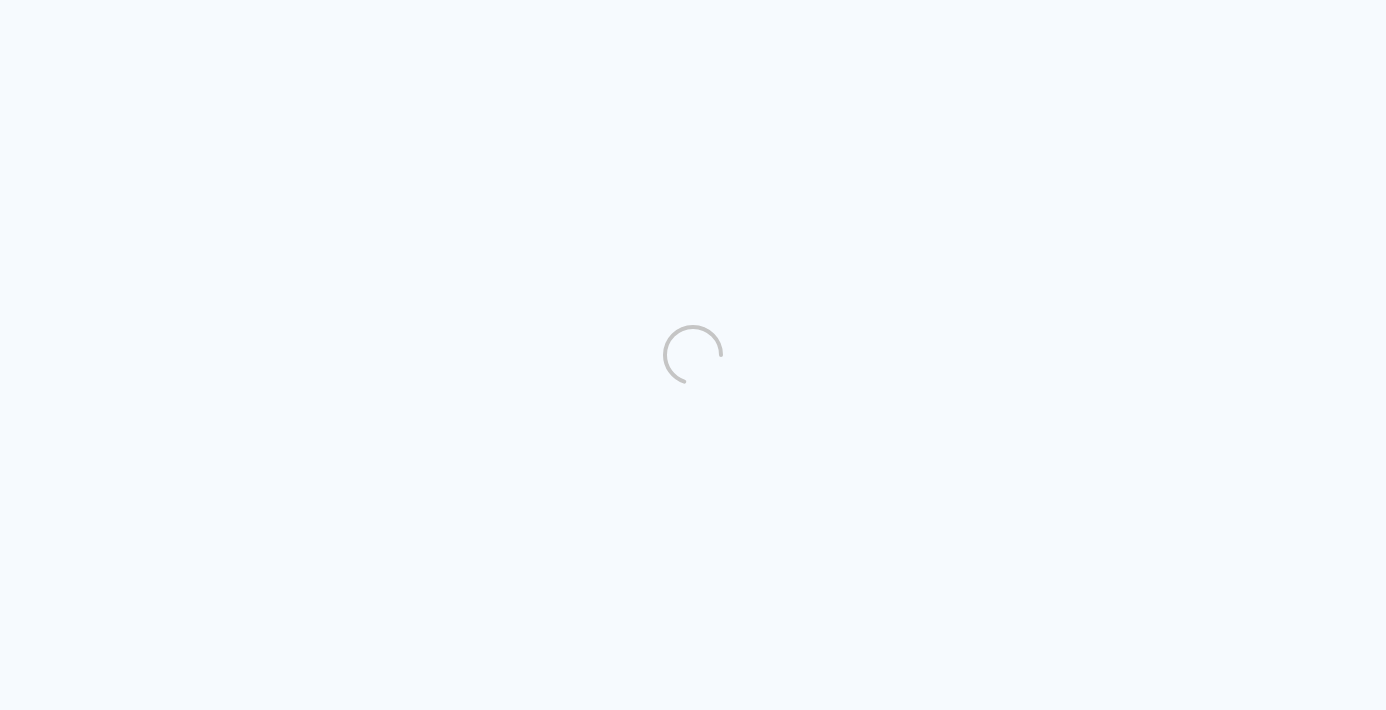 scroll, scrollTop: 0, scrollLeft: 0, axis: both 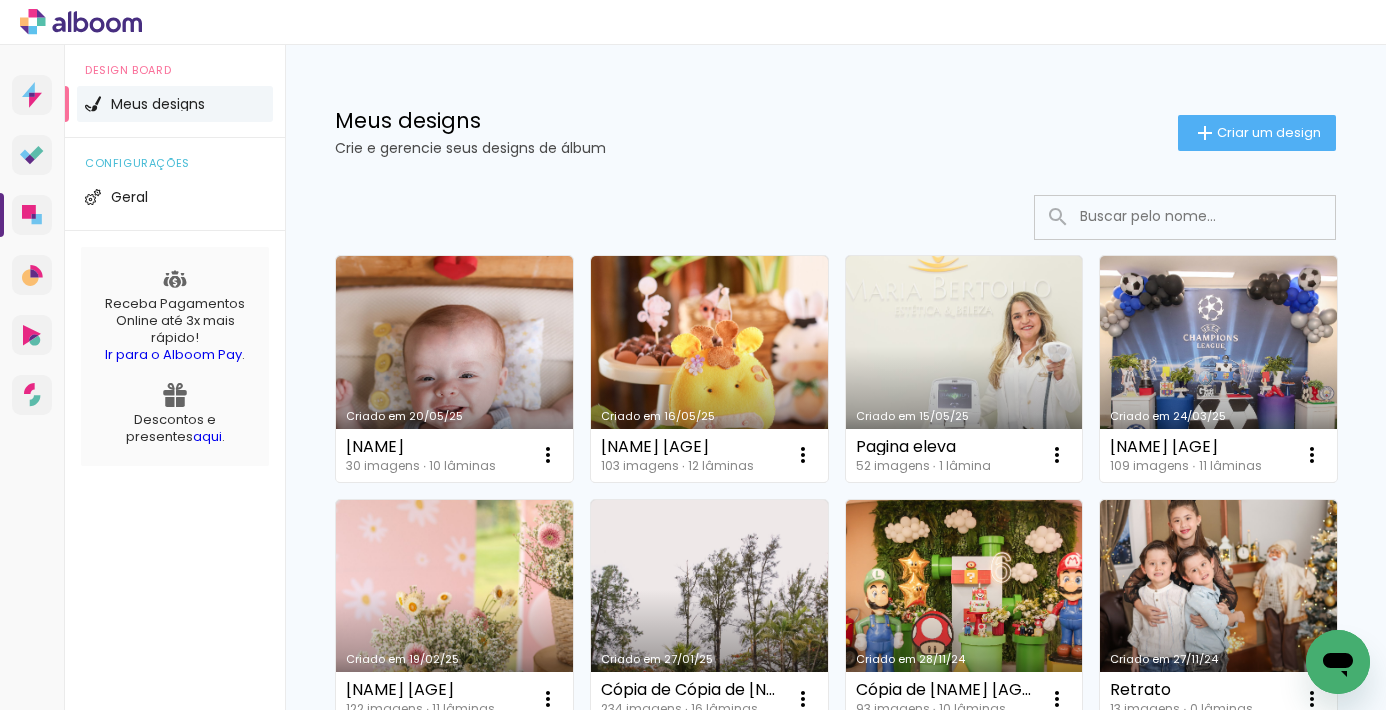drag, startPoint x: 1223, startPoint y: 200, endPoint x: 1221, endPoint y: 212, distance: 12.165525 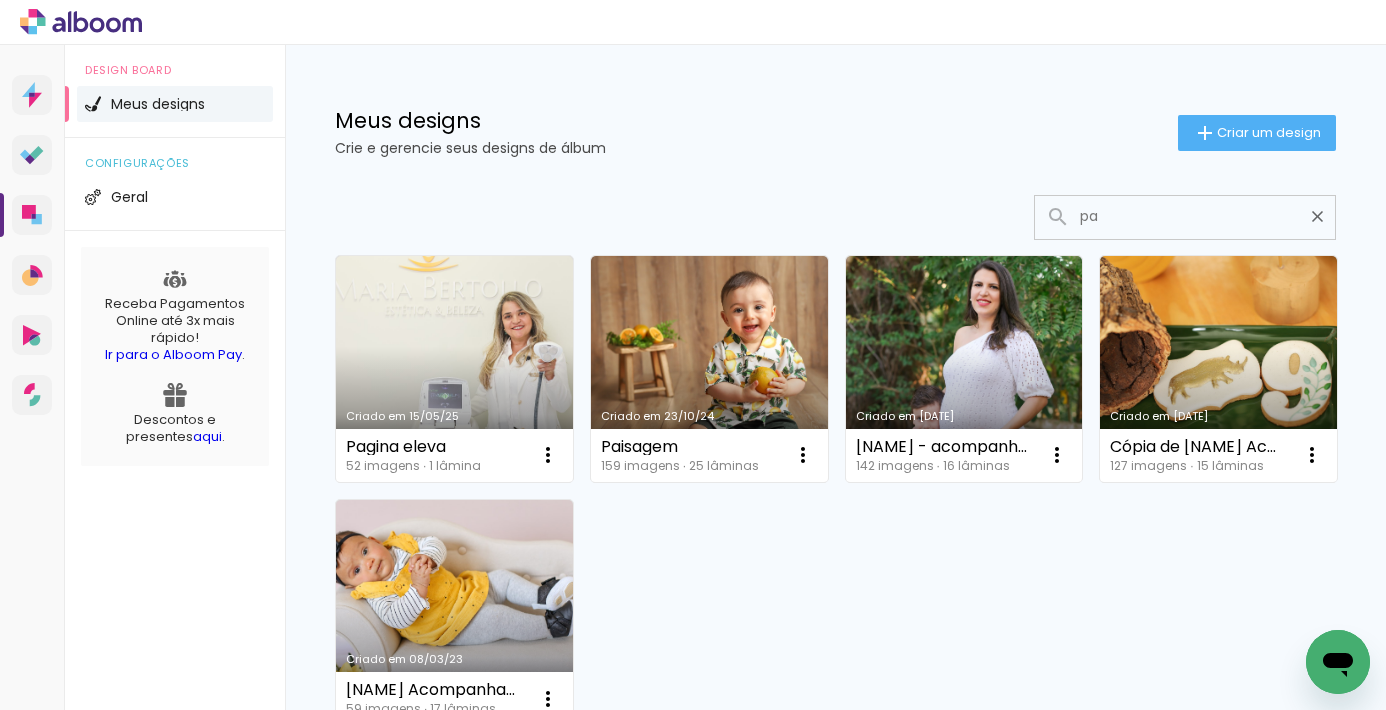 type on "pai" 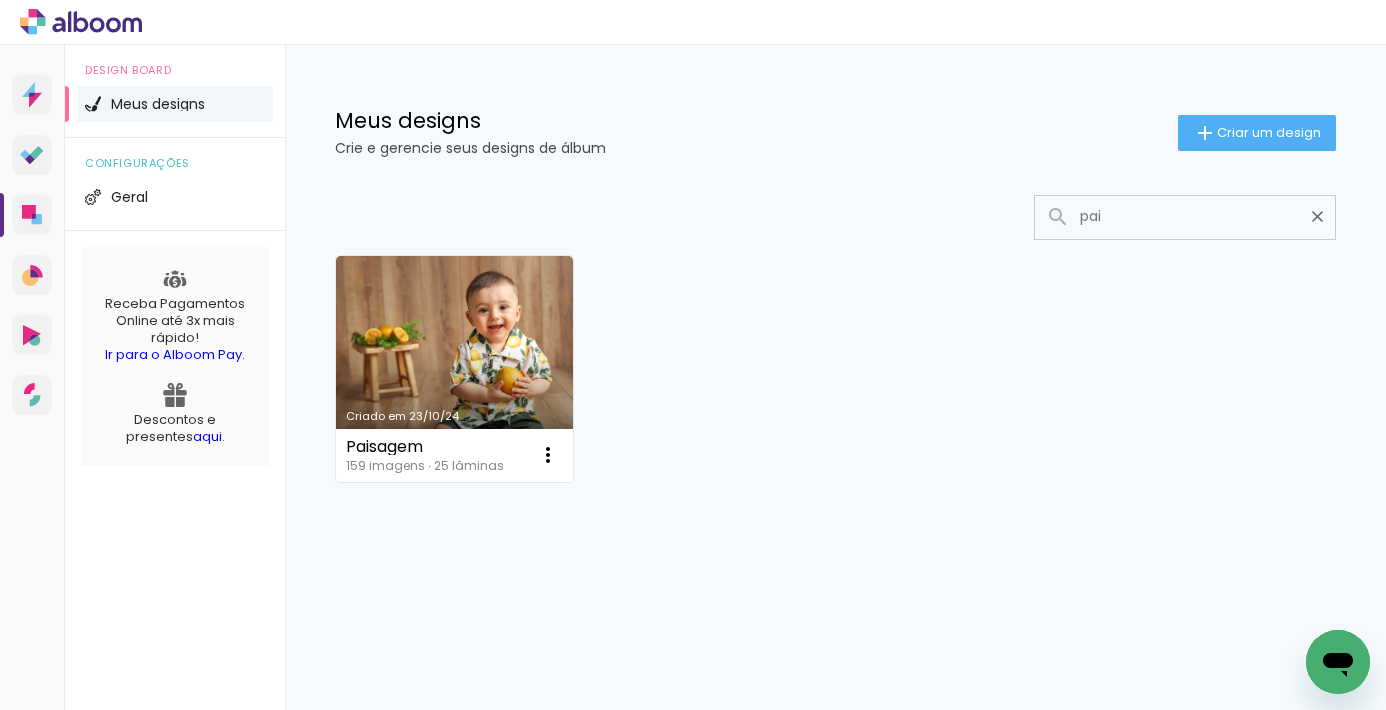 click on "Criado em 23/10/24" at bounding box center [454, 369] 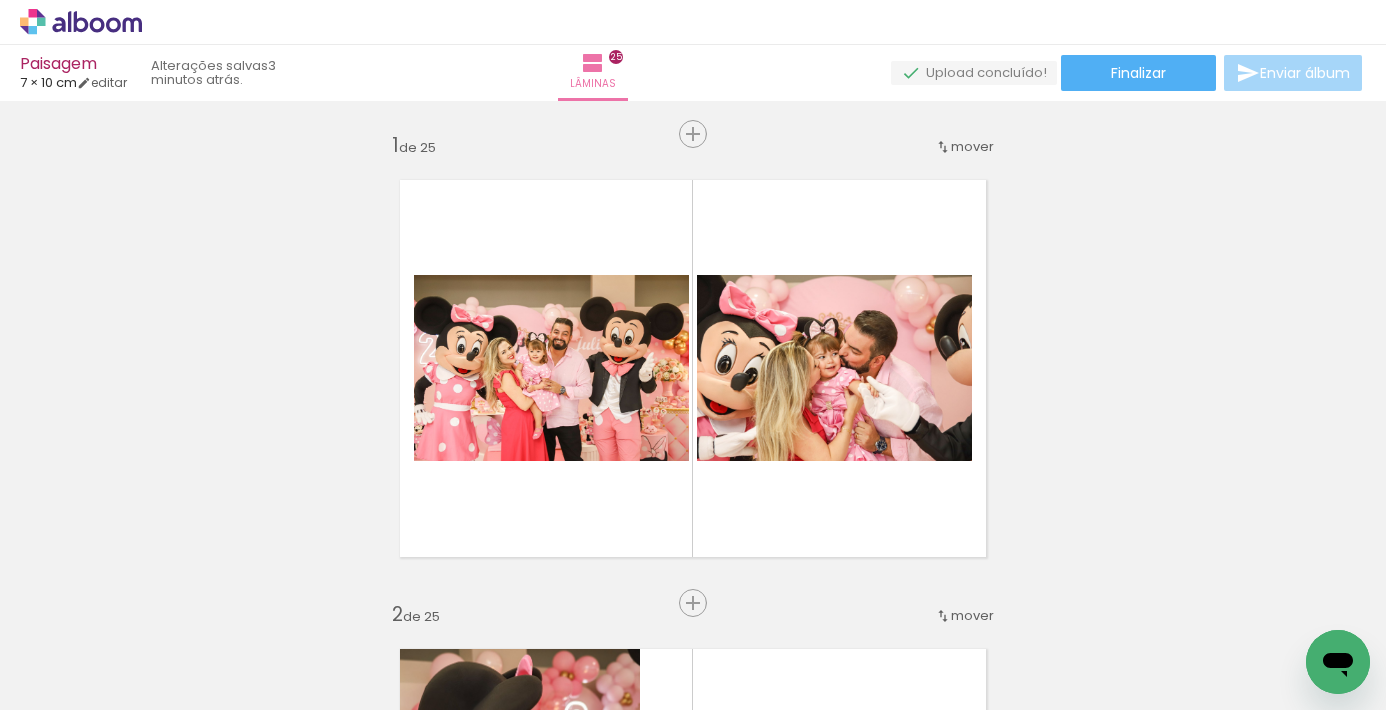 scroll, scrollTop: 0, scrollLeft: 0, axis: both 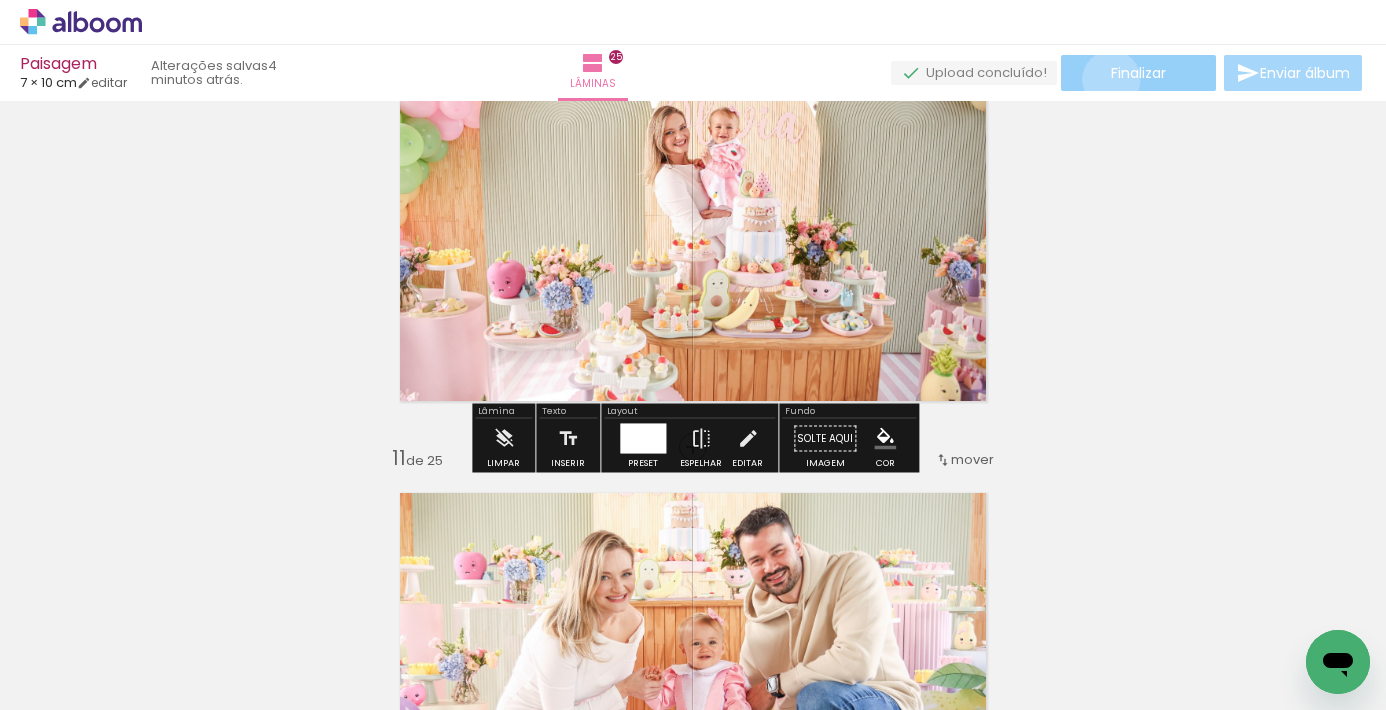 click on "Finalizar" 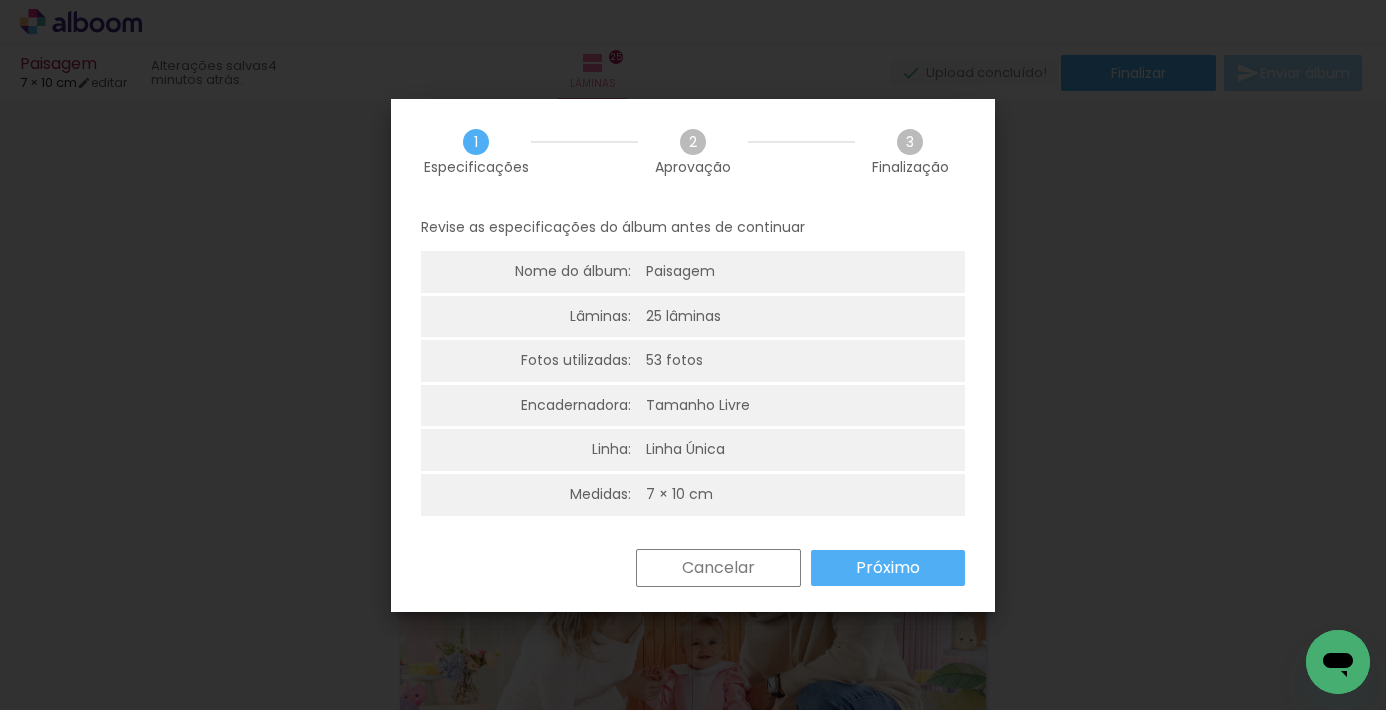 click on "Próximo" at bounding box center [0, 0] 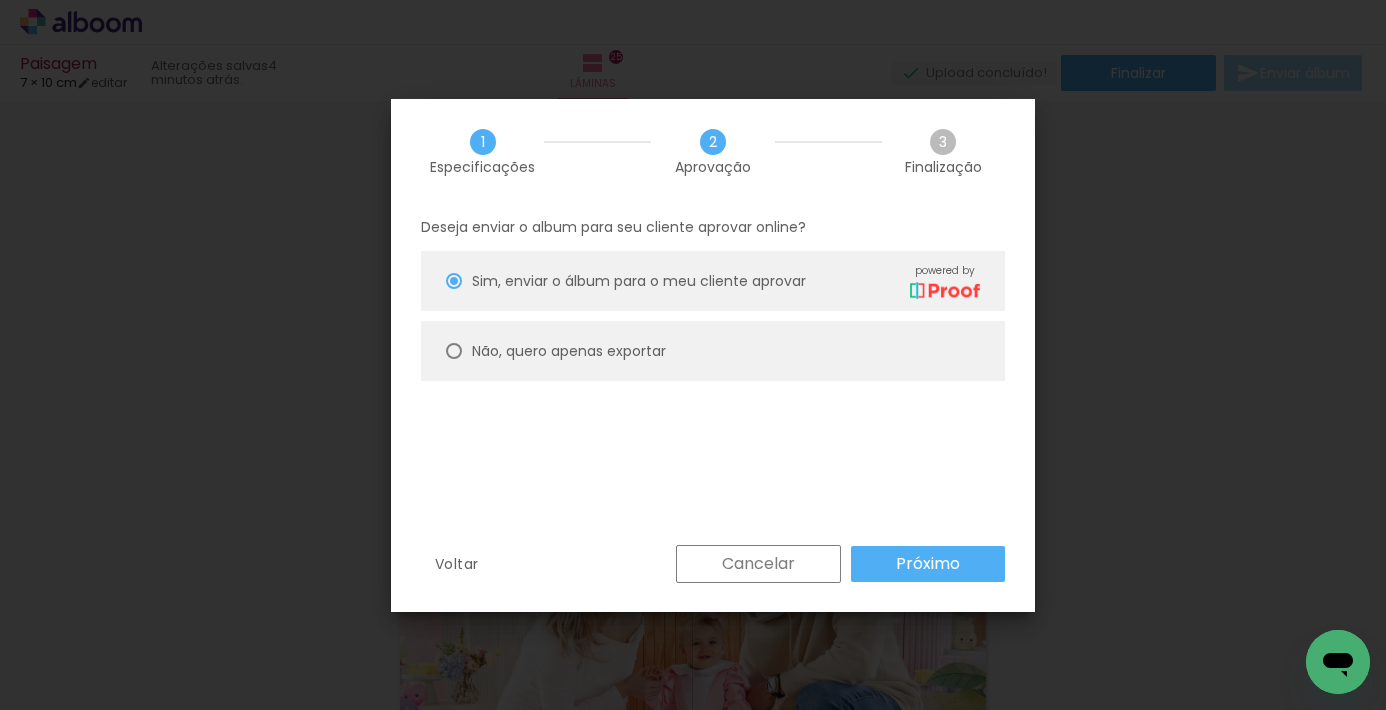 click on "Não, quero apenas exportar" at bounding box center [0, 0] 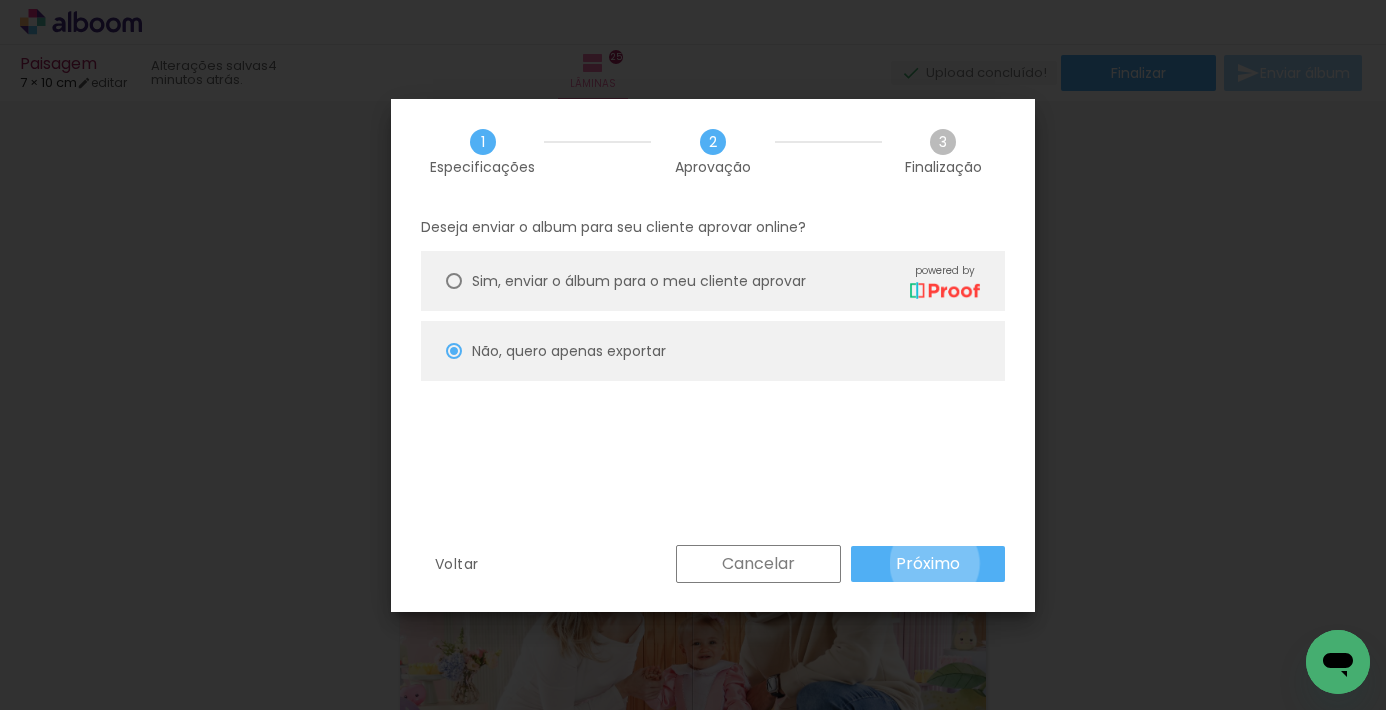 click on "Próximo" at bounding box center (0, 0) 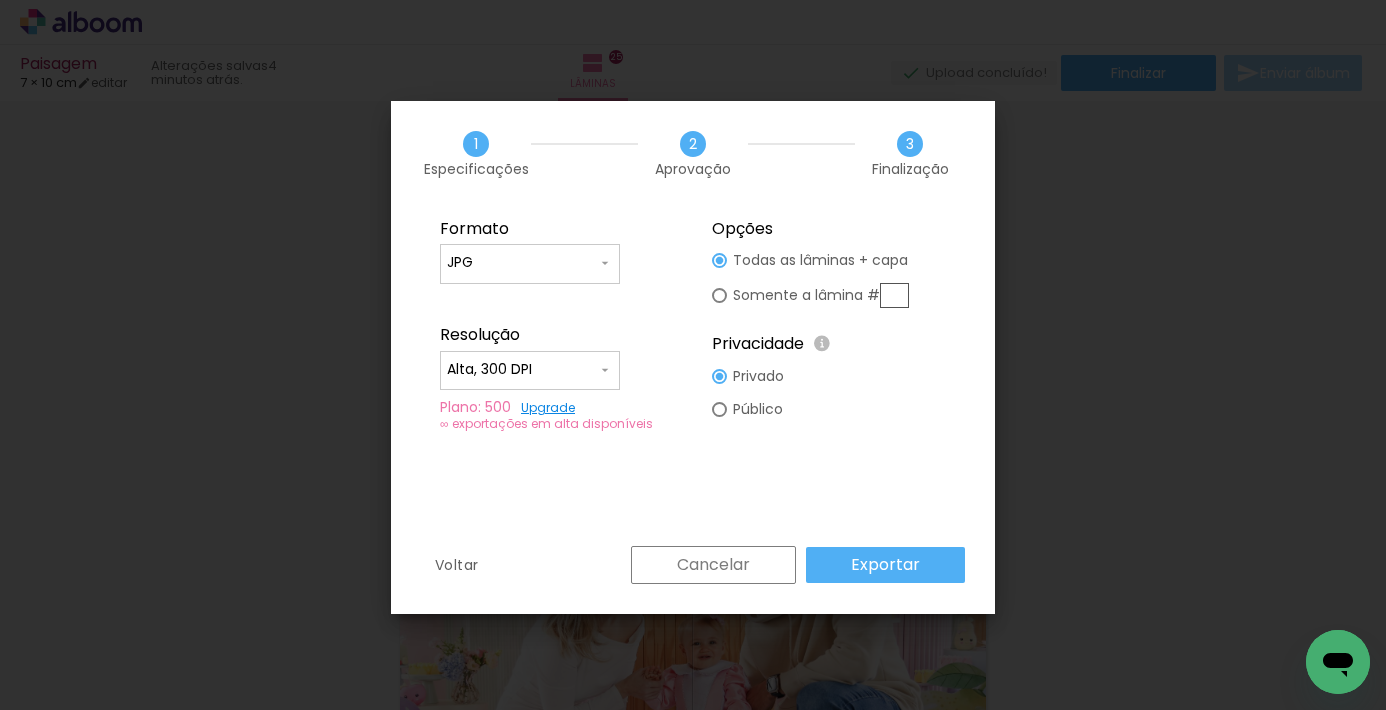 click on "Exportar" at bounding box center (885, 565) 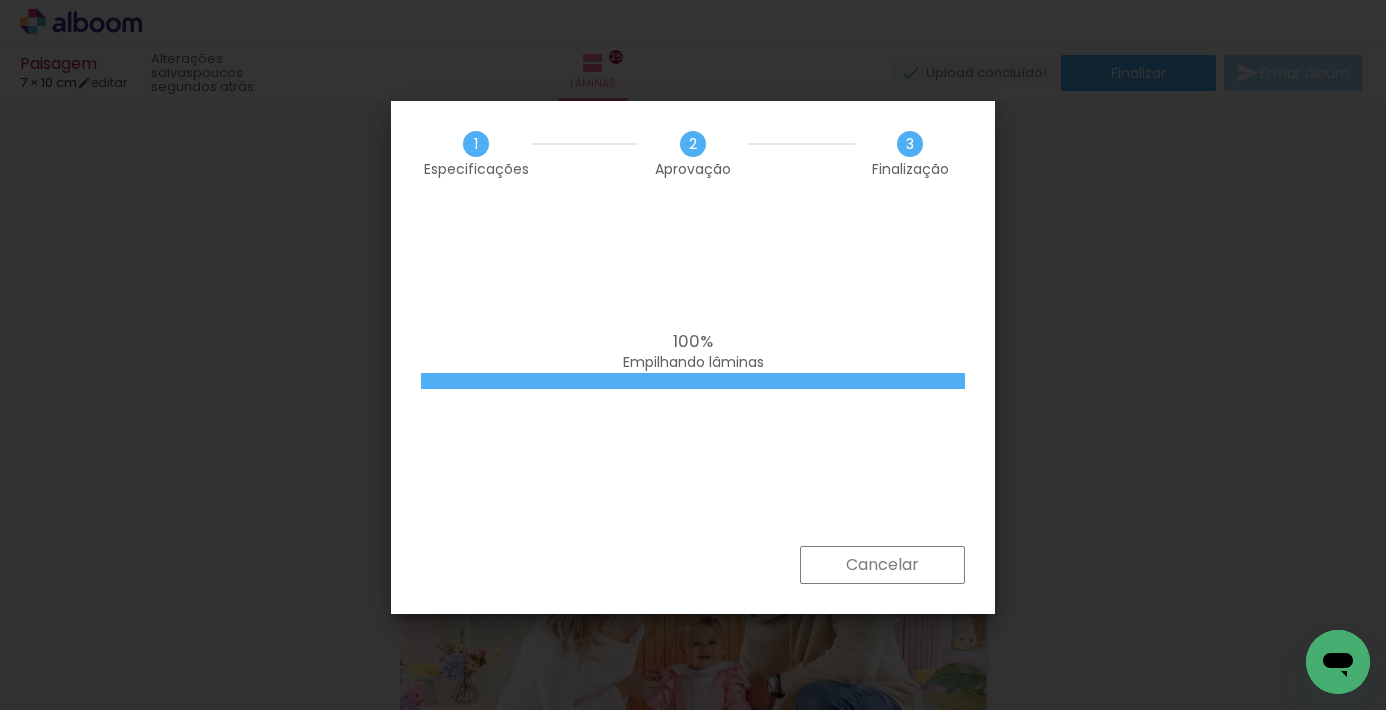 scroll, scrollTop: 0, scrollLeft: 0, axis: both 